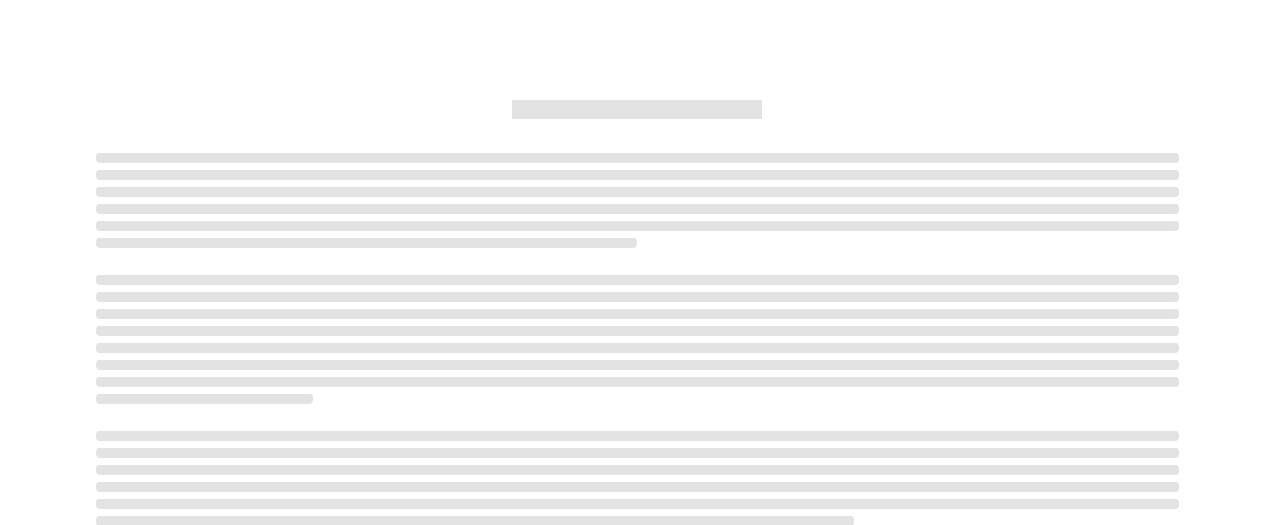 scroll, scrollTop: 0, scrollLeft: 0, axis: both 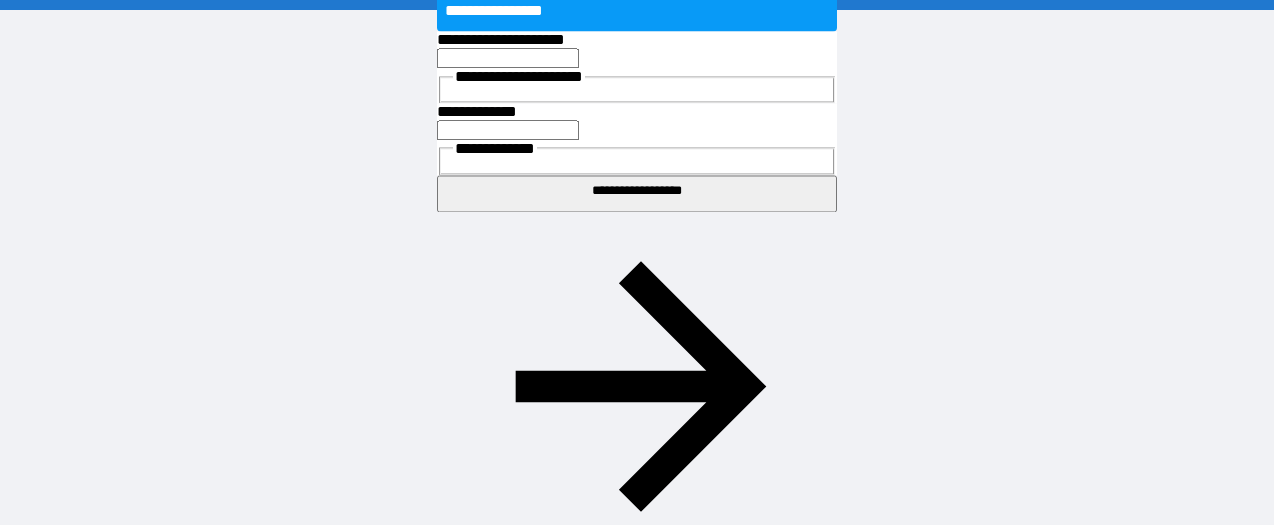click on "**********" at bounding box center (508, 59) 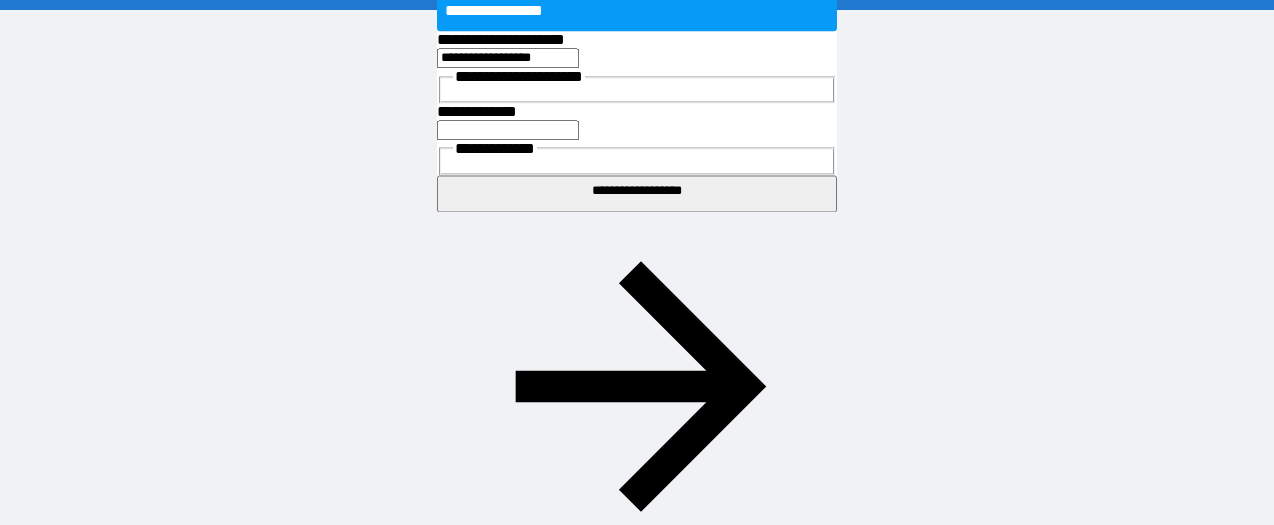 type on "**********" 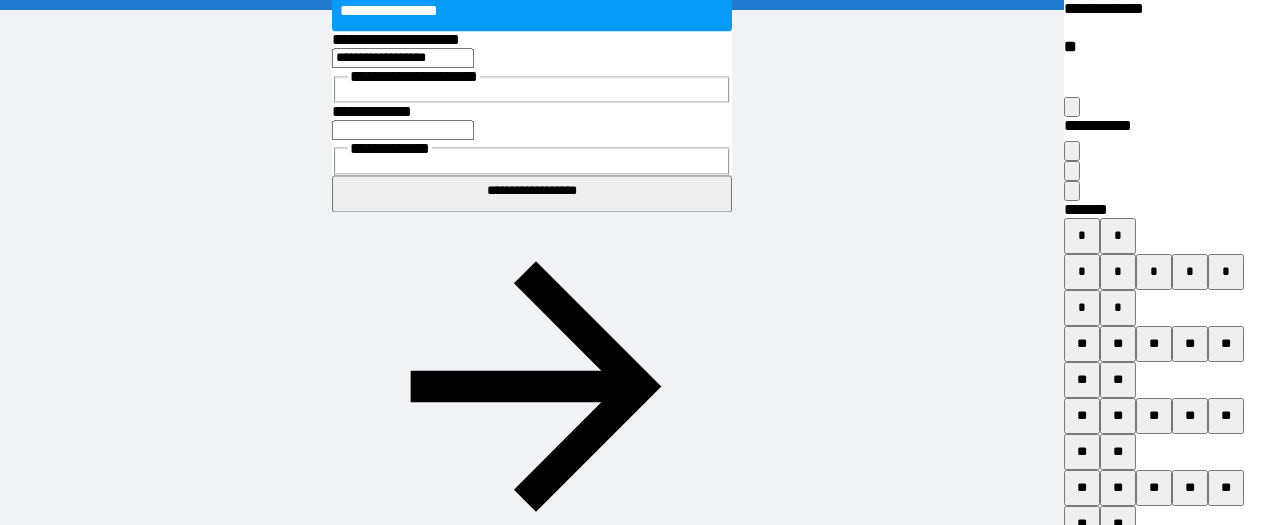 type 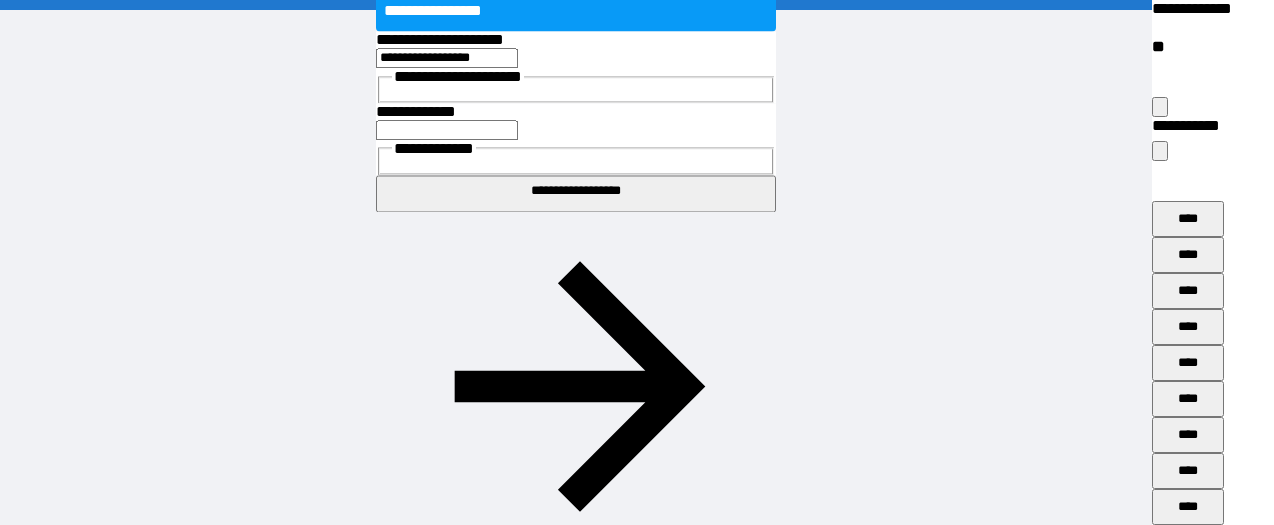 scroll, scrollTop: 2006, scrollLeft: 0, axis: vertical 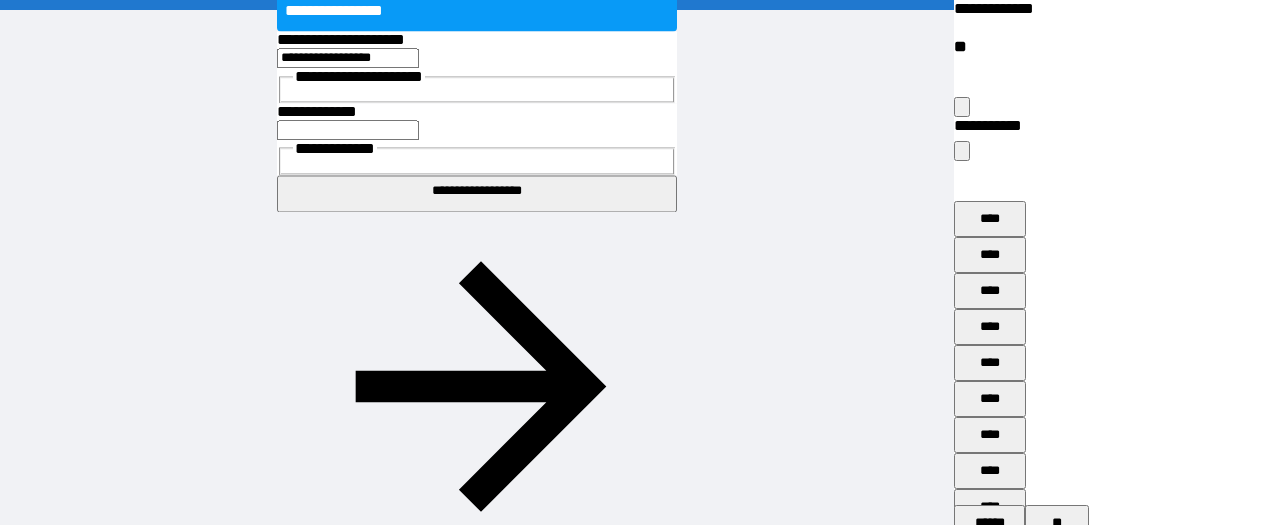 click on "****" at bounding box center [990, 4467] 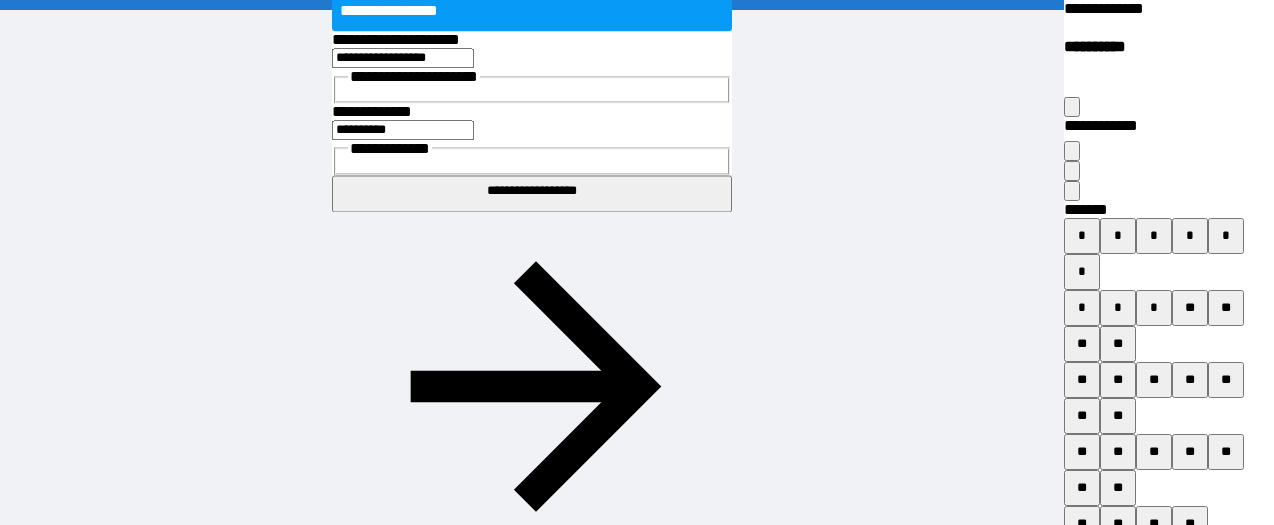 click 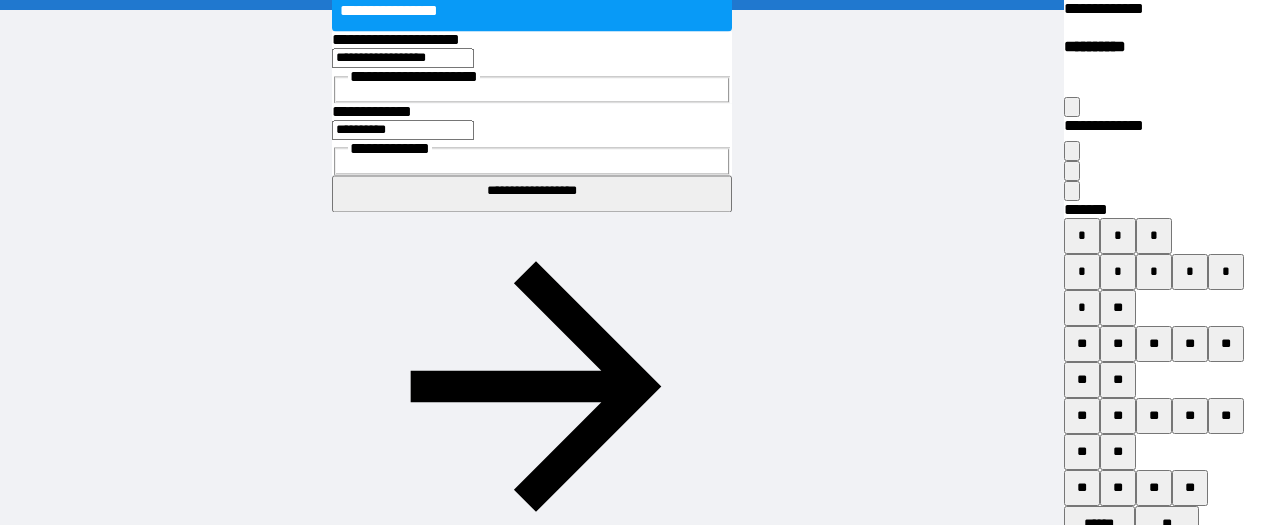 click 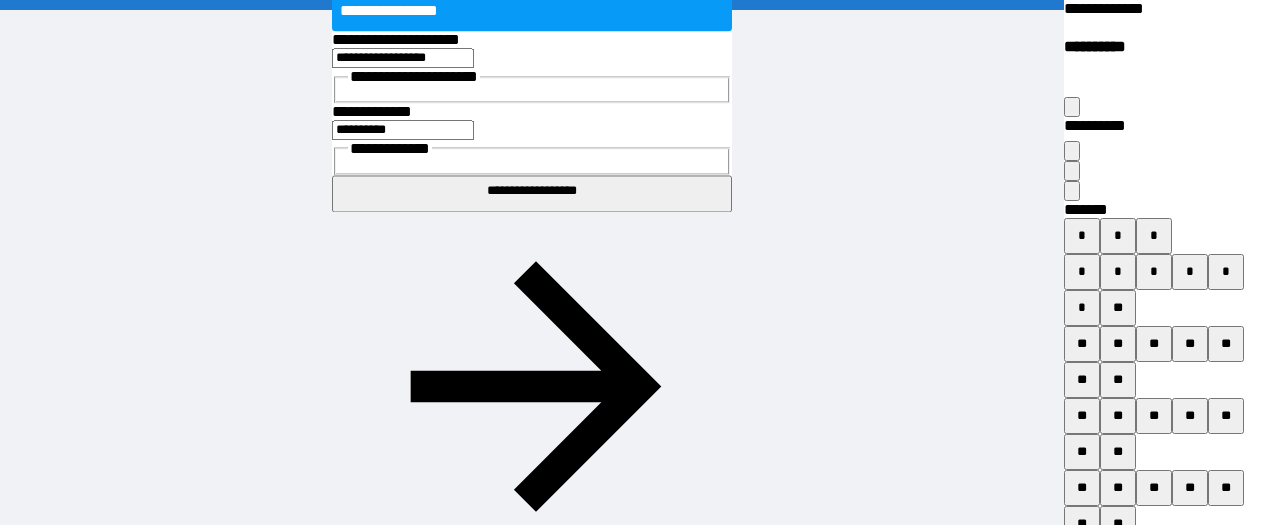 click 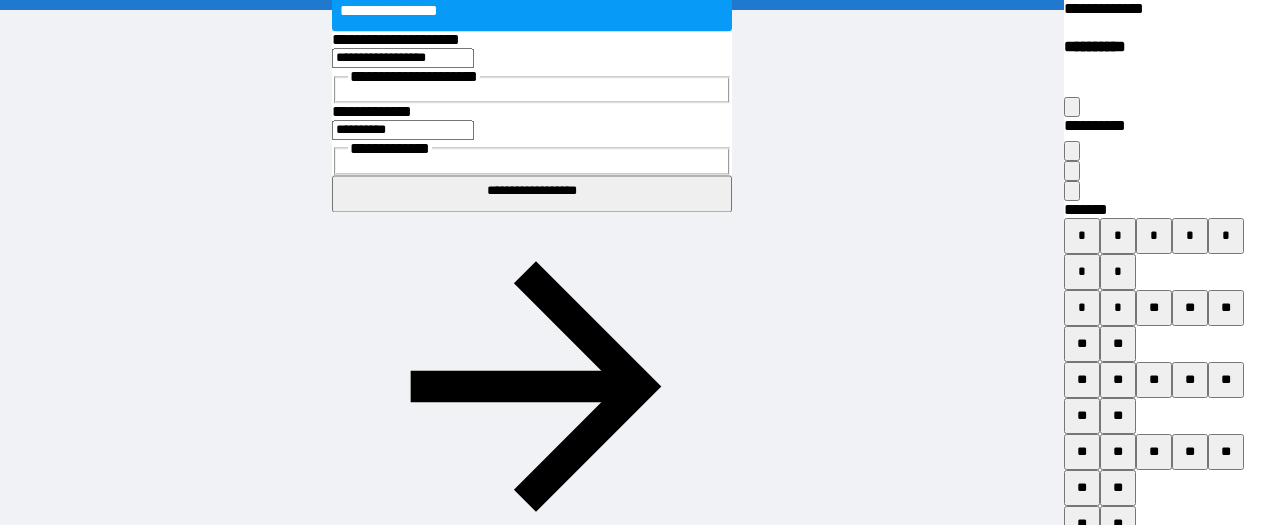 click 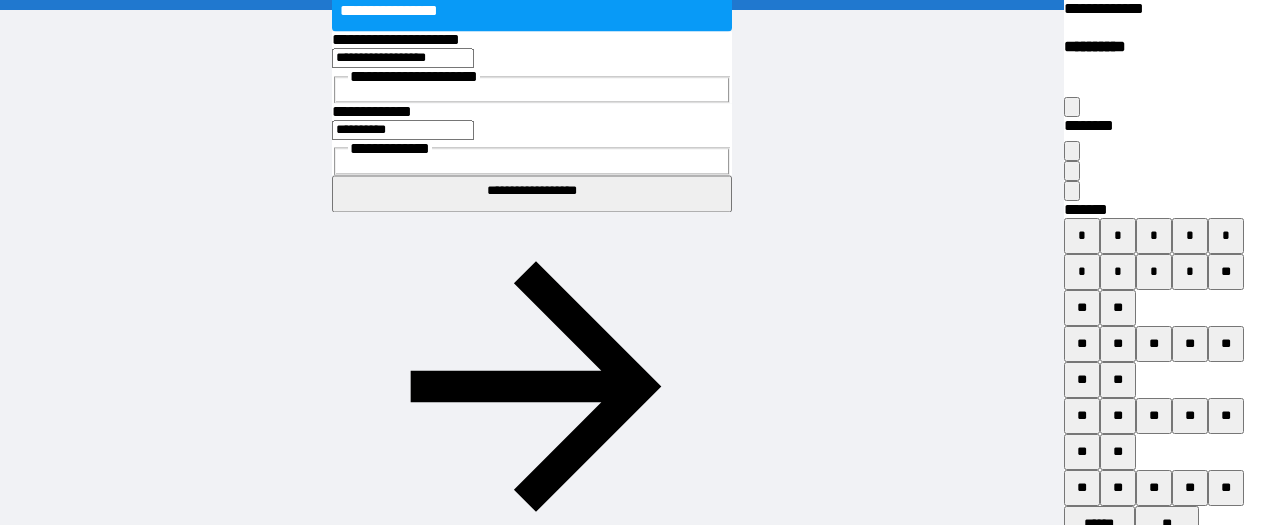 click 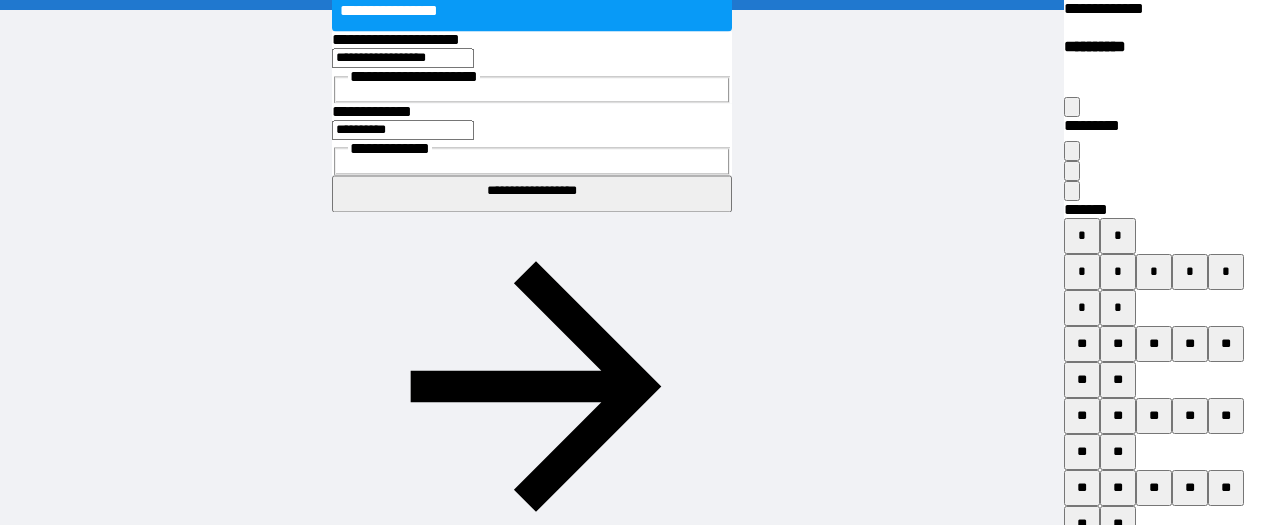 click on "**" at bounding box center [1082, 380] 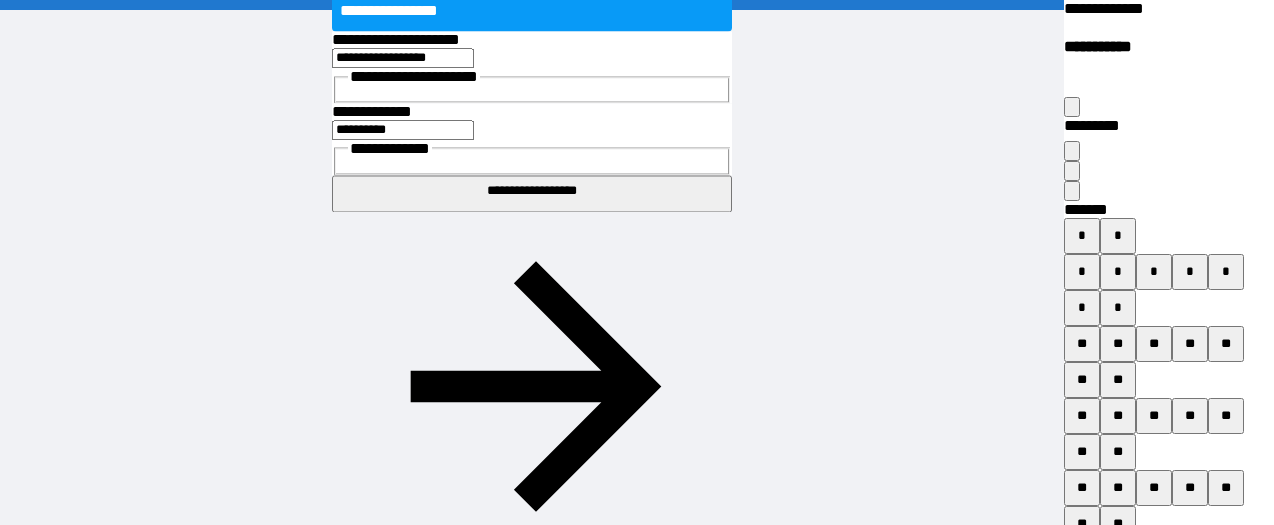 click on "**" at bounding box center (1167, 560) 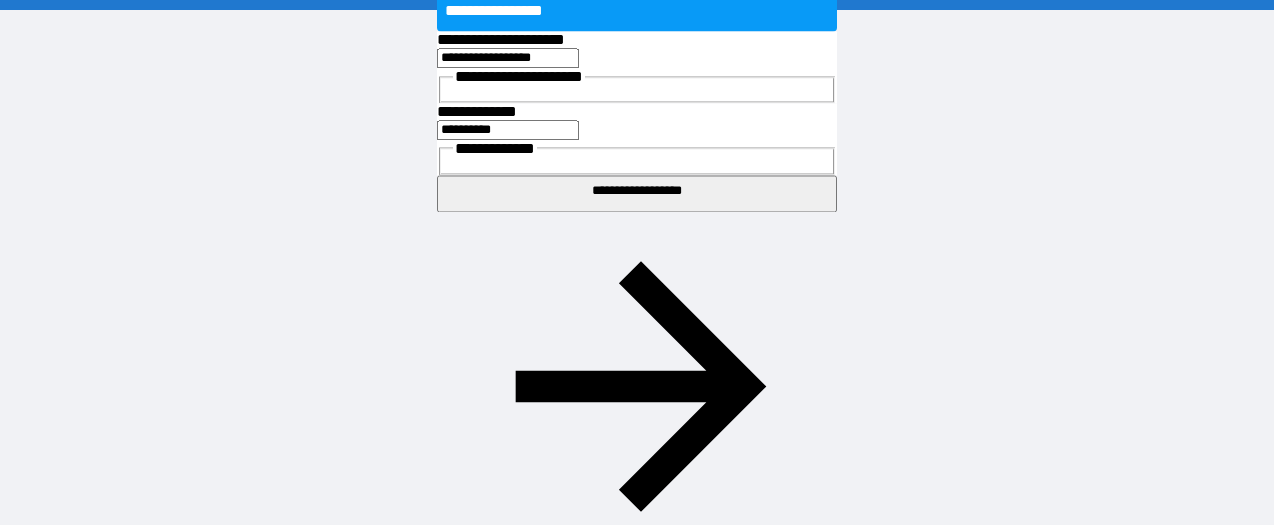 click on "**********" at bounding box center [637, 194] 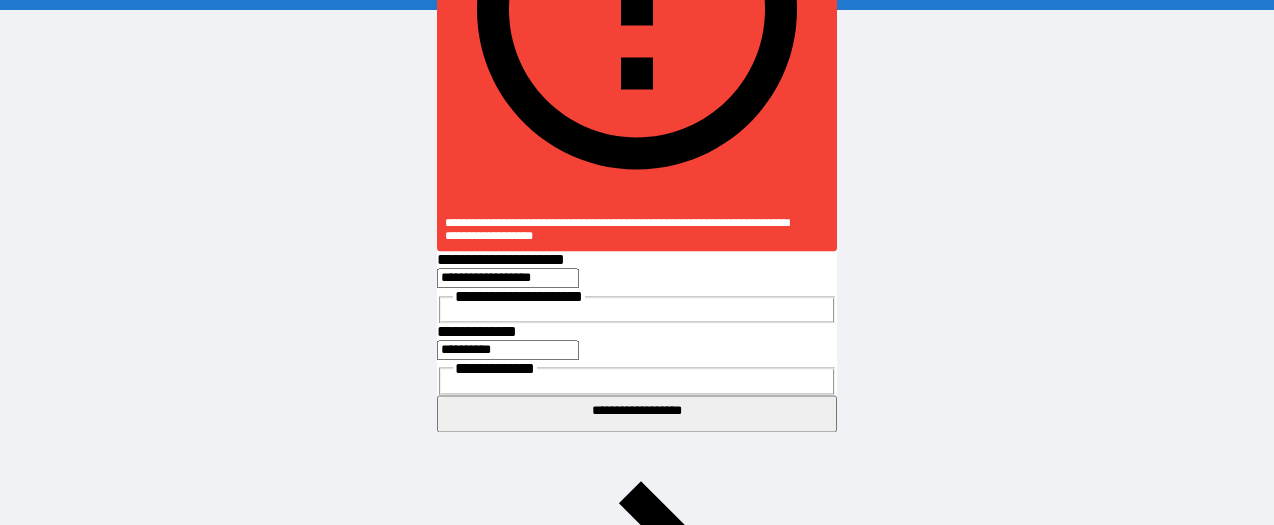 click on "**********" at bounding box center [508, 350] 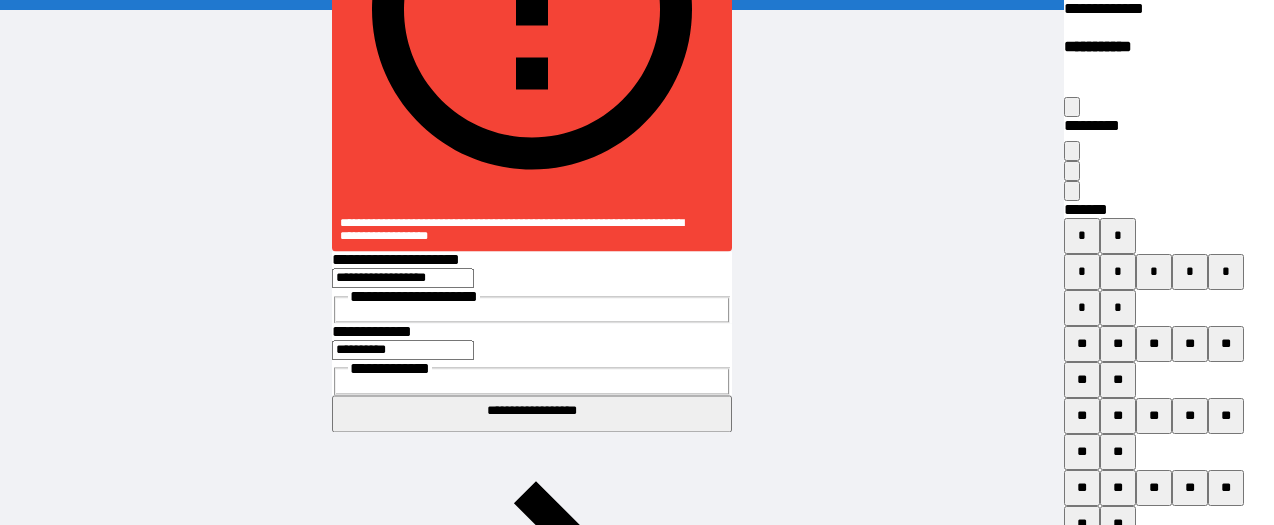 click at bounding box center (1072, 151) 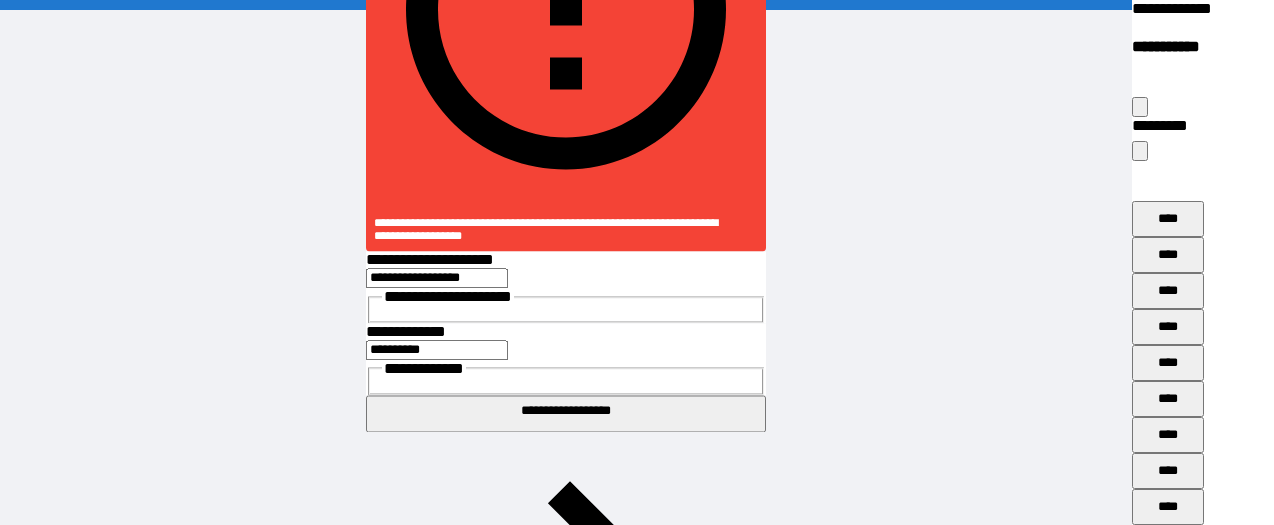 scroll, scrollTop: 1902, scrollLeft: 0, axis: vertical 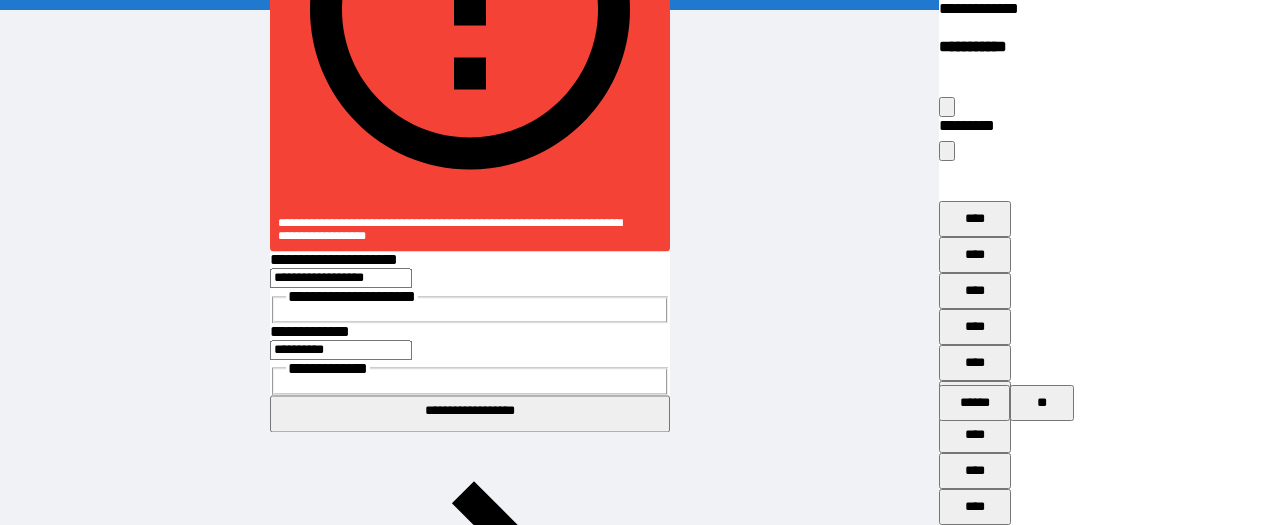 click on "****" at bounding box center [975, 3531] 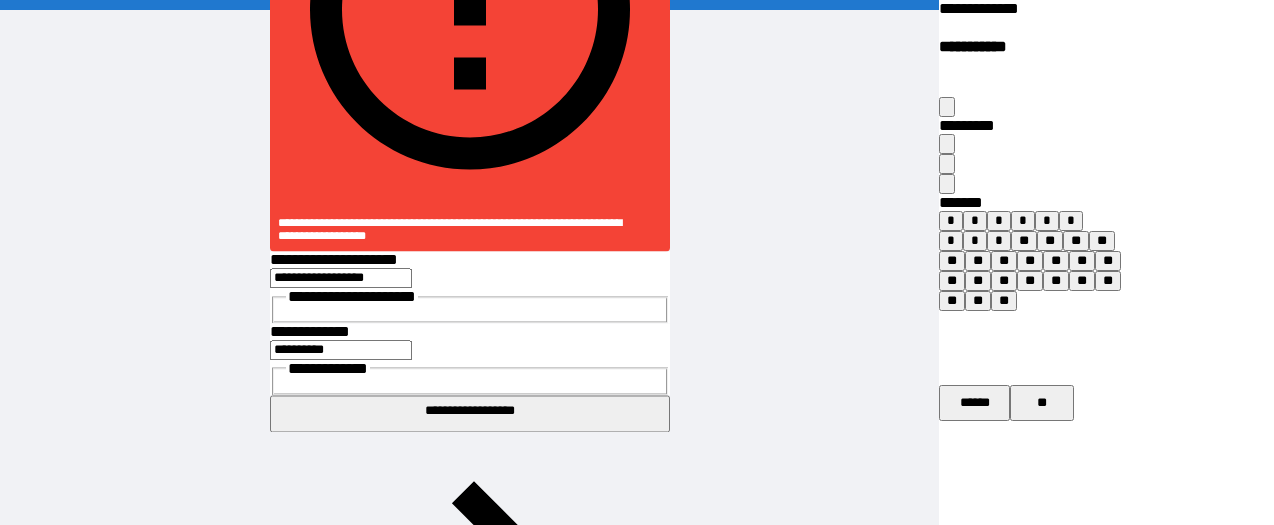 scroll, scrollTop: 53, scrollLeft: 0, axis: vertical 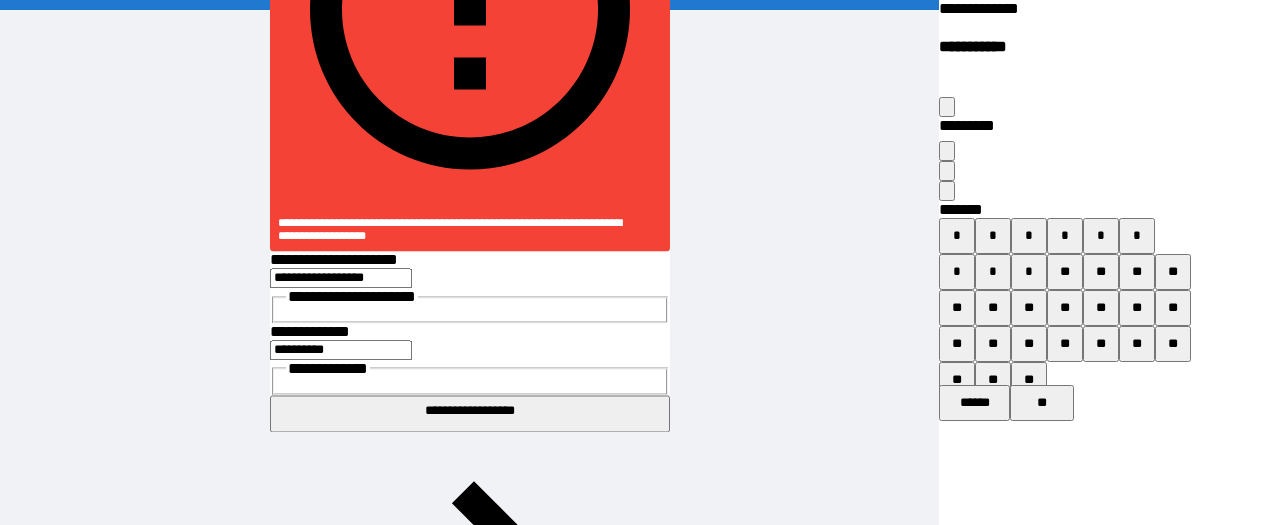 click 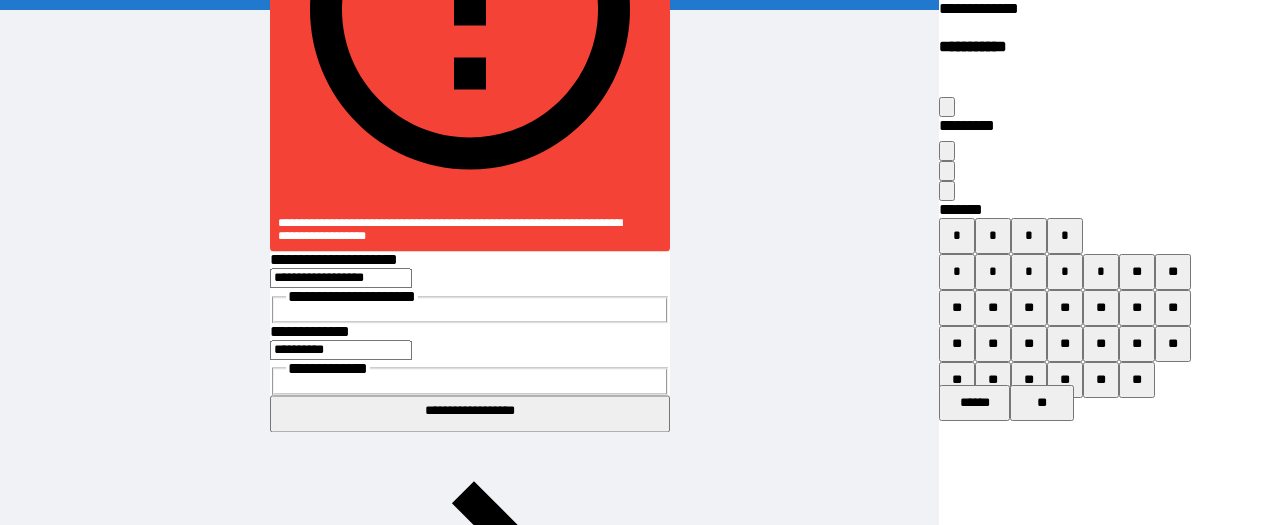 click 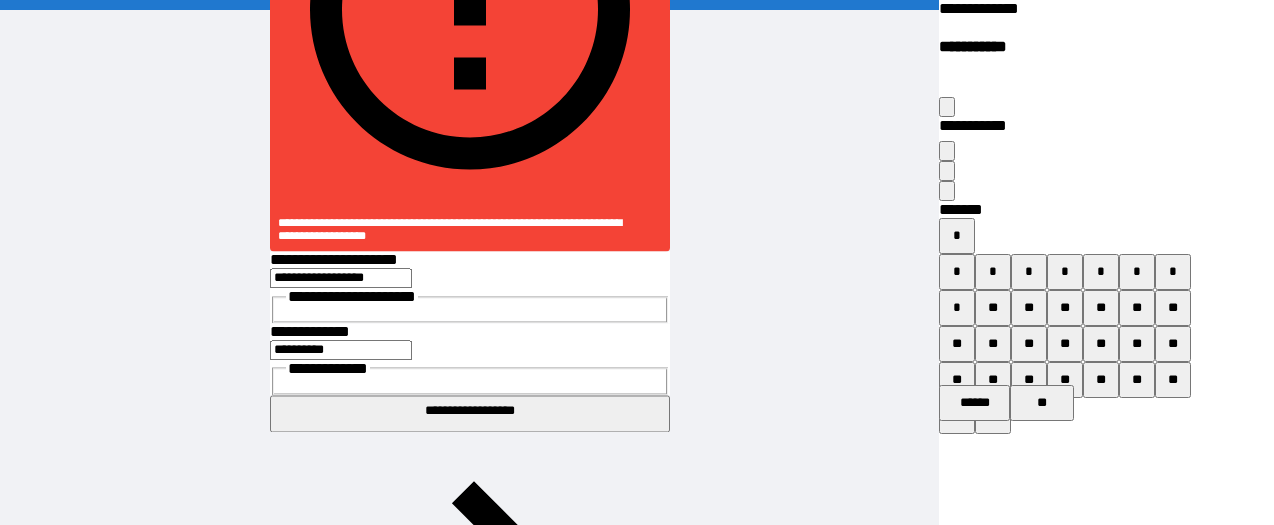click 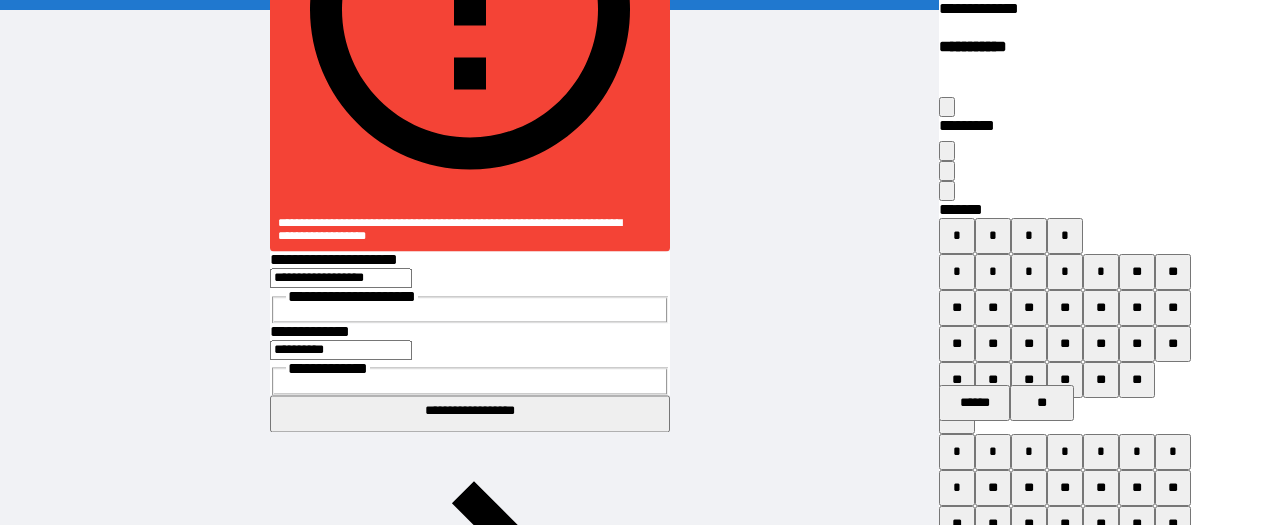 click 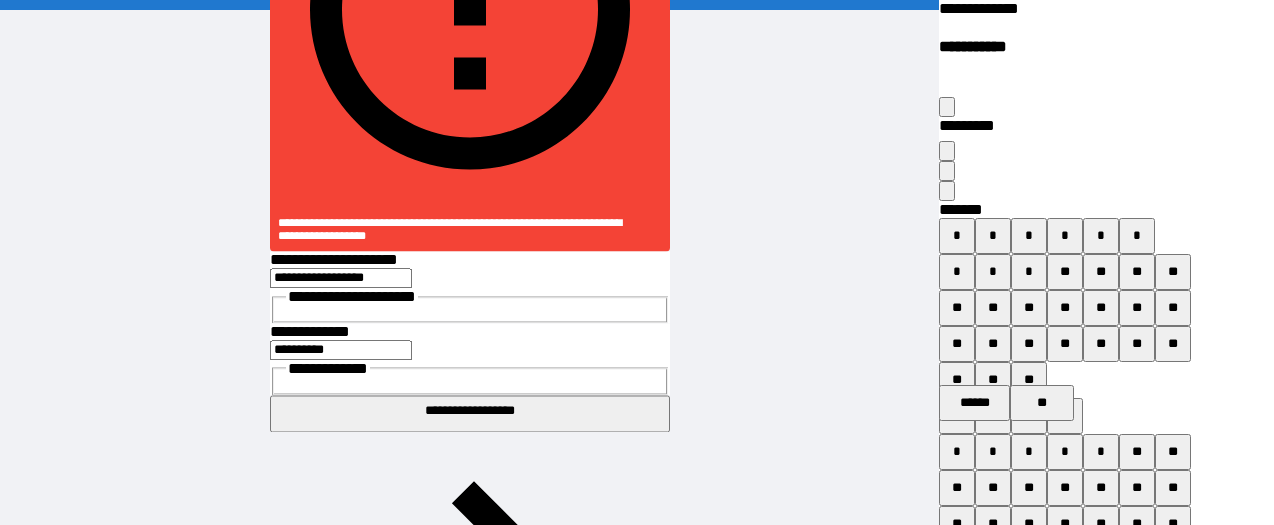 click 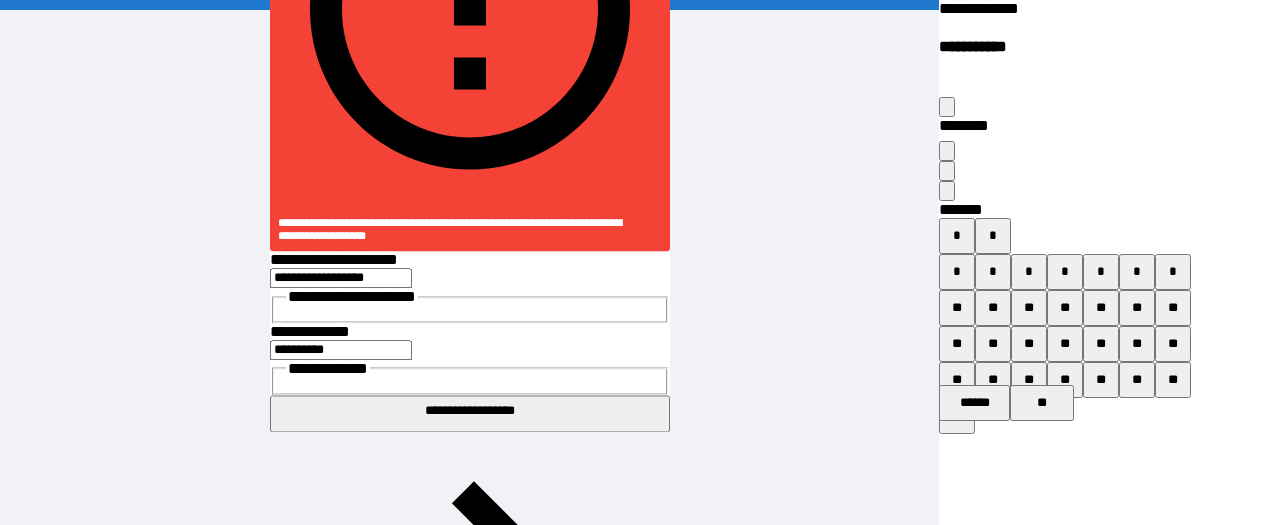 click 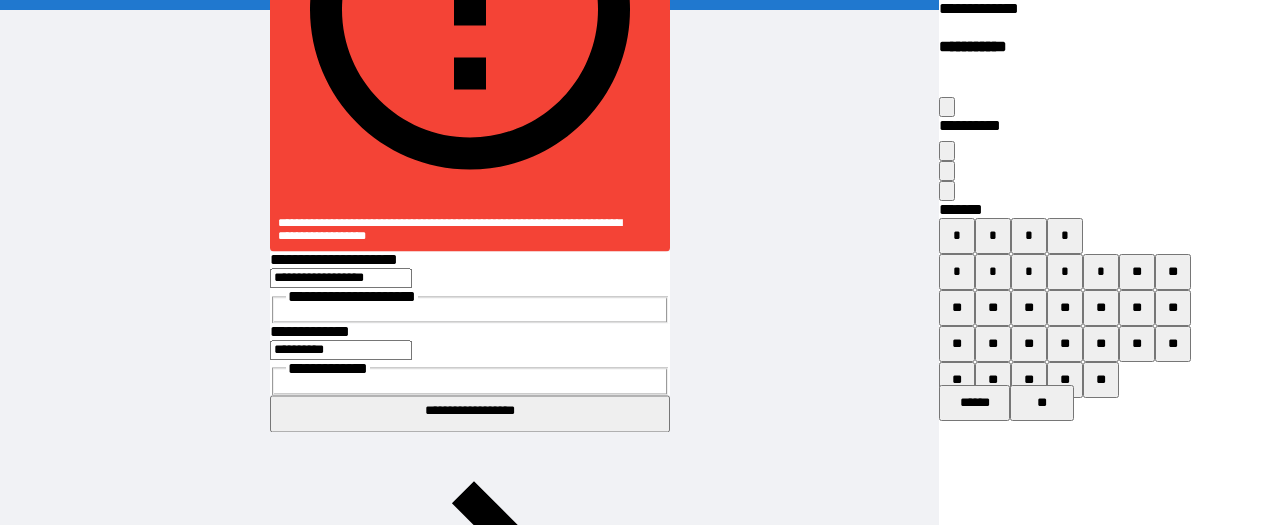 click on "**" at bounding box center (1029, 308) 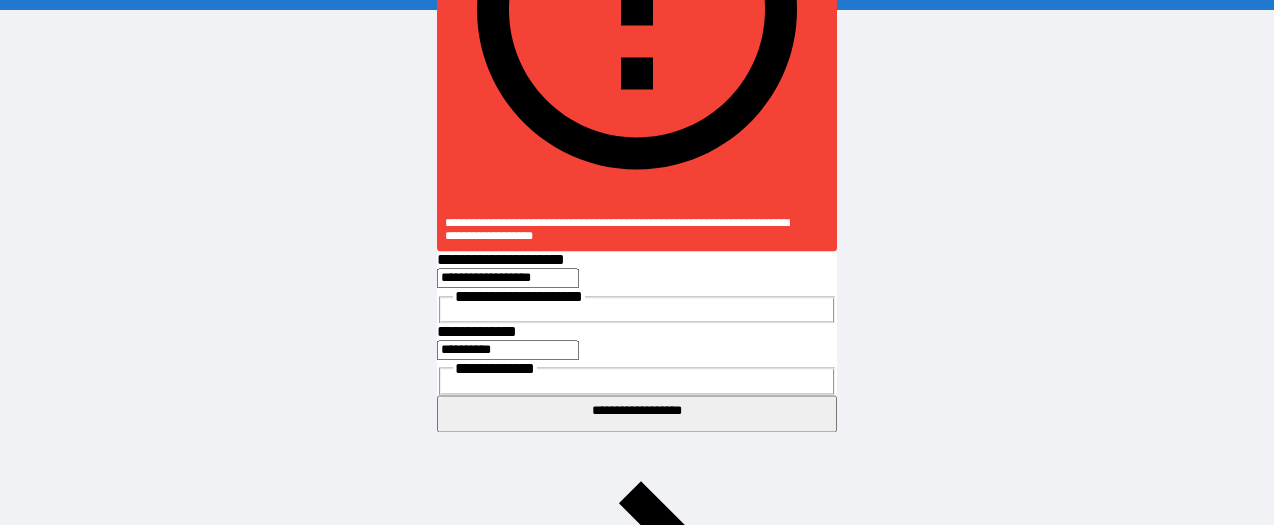 click on "**********" at bounding box center [637, 596] 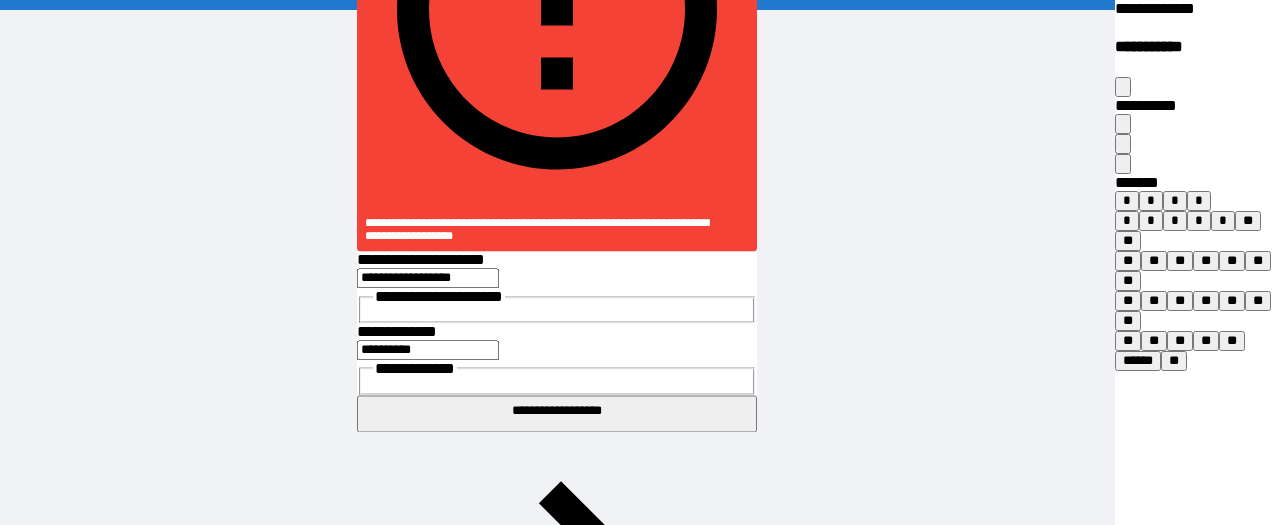 click on "**" at bounding box center (1180, 301) 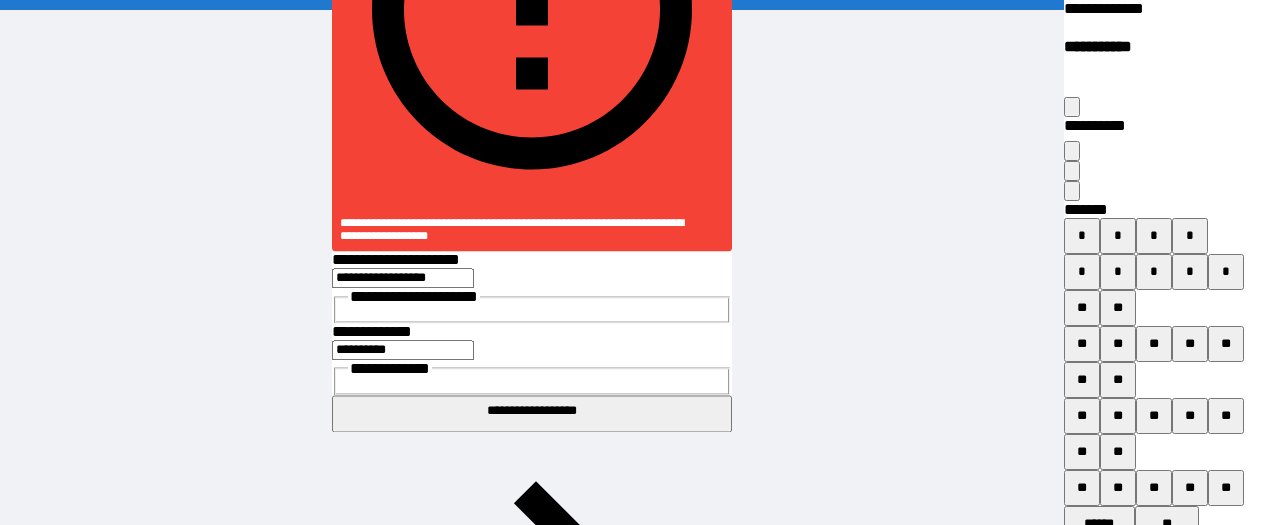 click 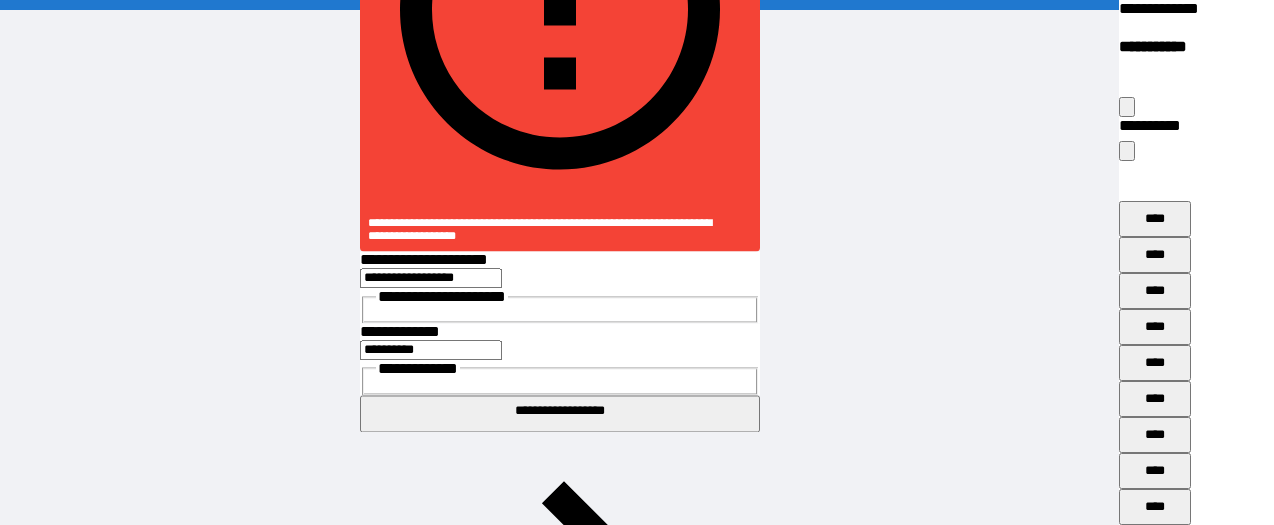 scroll, scrollTop: 1434, scrollLeft: 0, axis: vertical 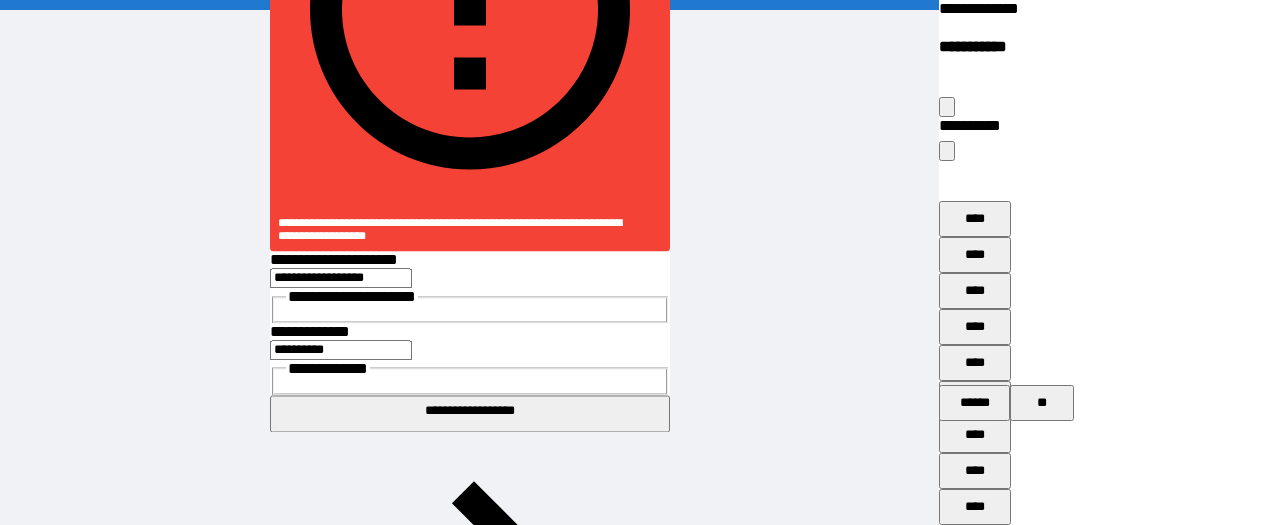 click on "****" at bounding box center [975, 4467] 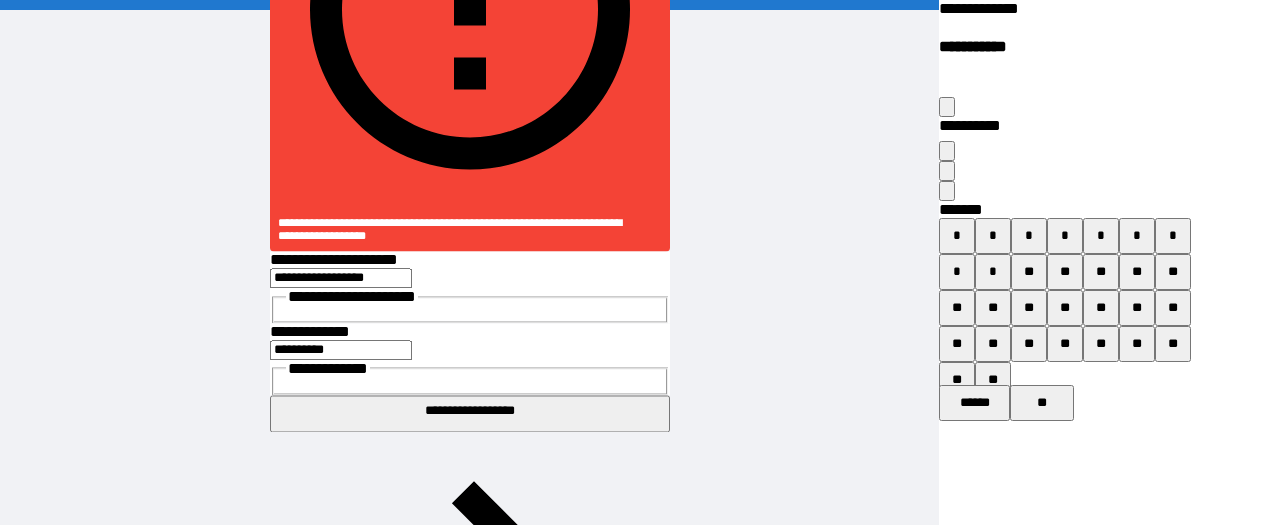 click 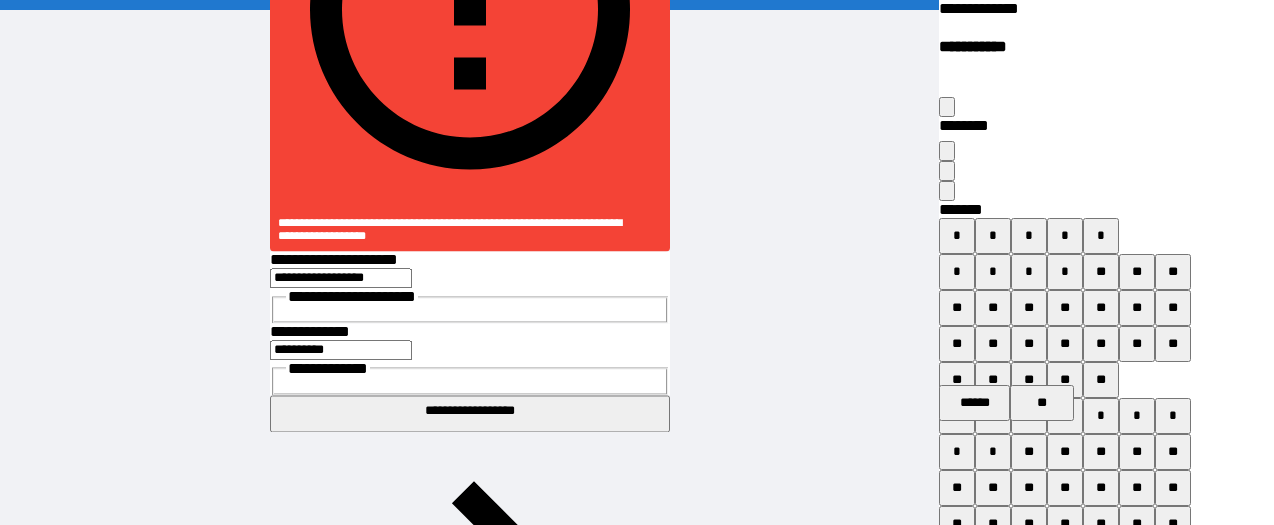click 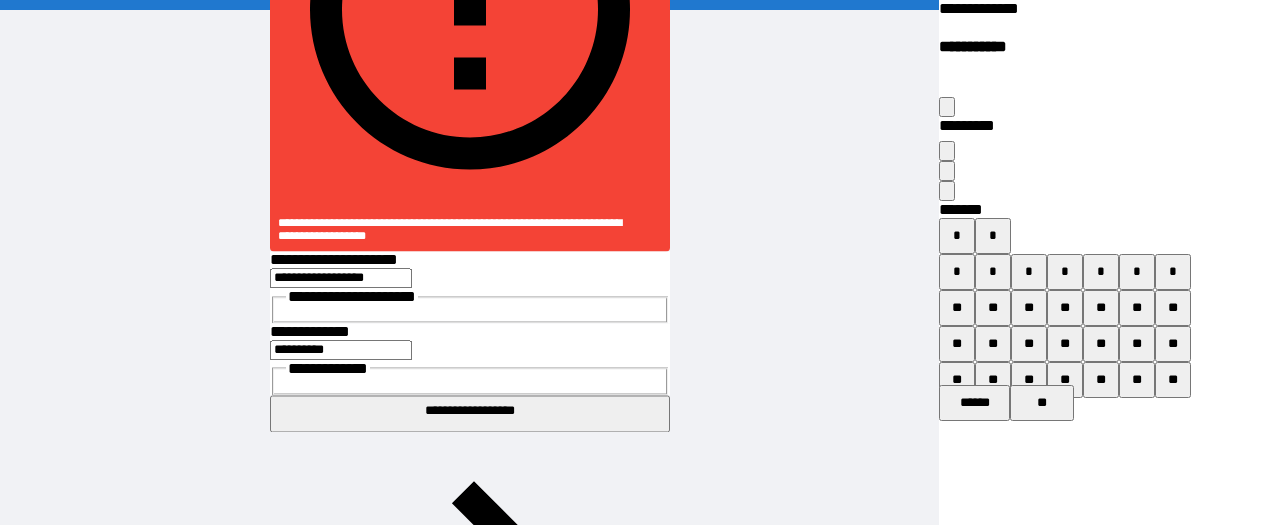 click on "**" at bounding box center (1137, 308) 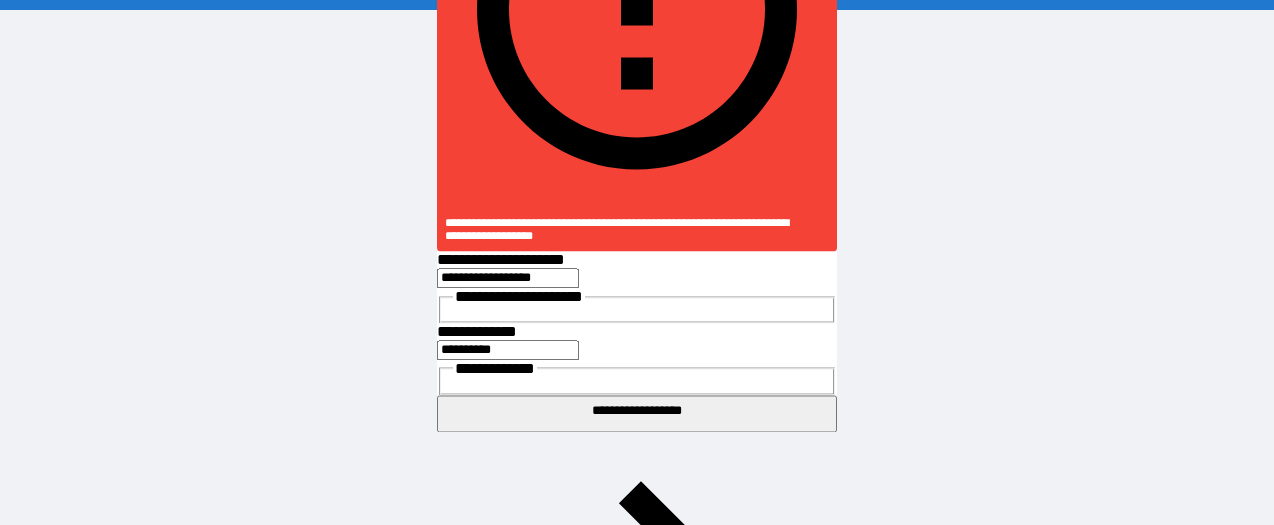 click on "**********" at bounding box center (508, 279) 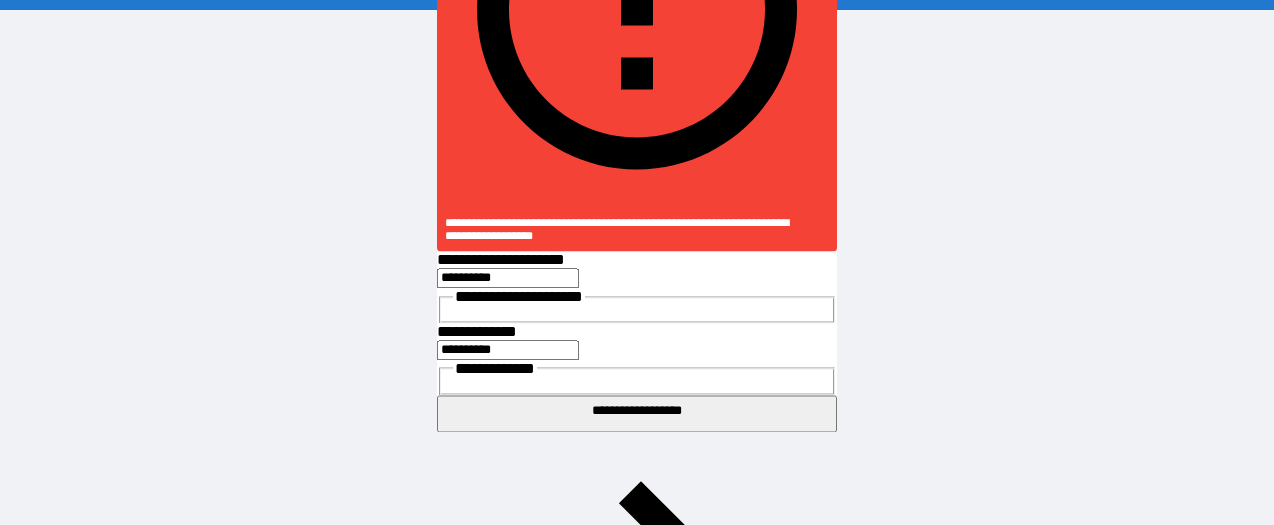 click on "**********" at bounding box center [637, 414] 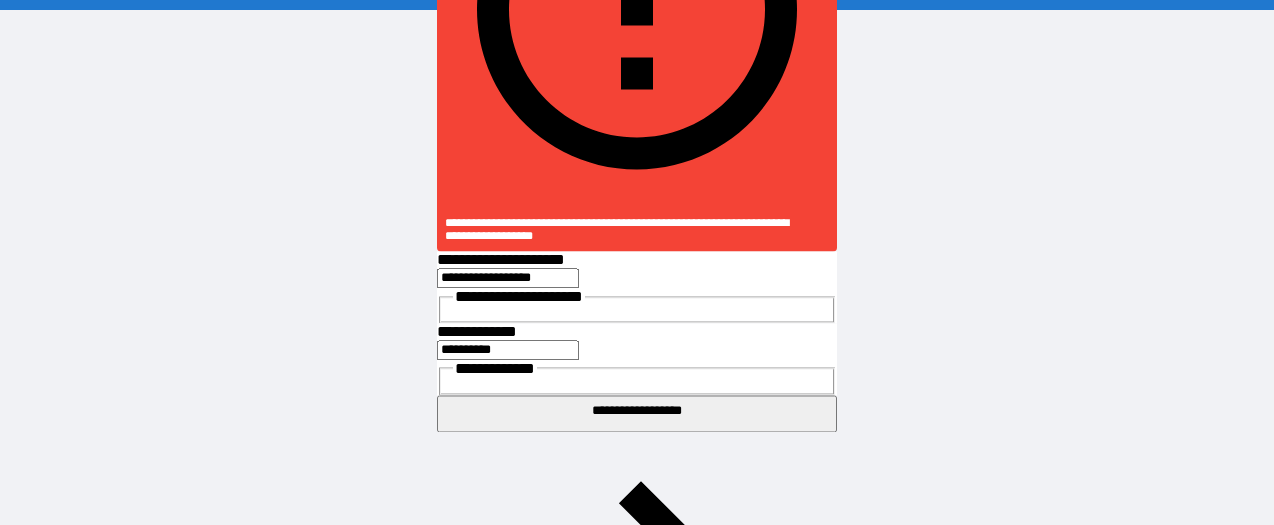 type on "**********" 